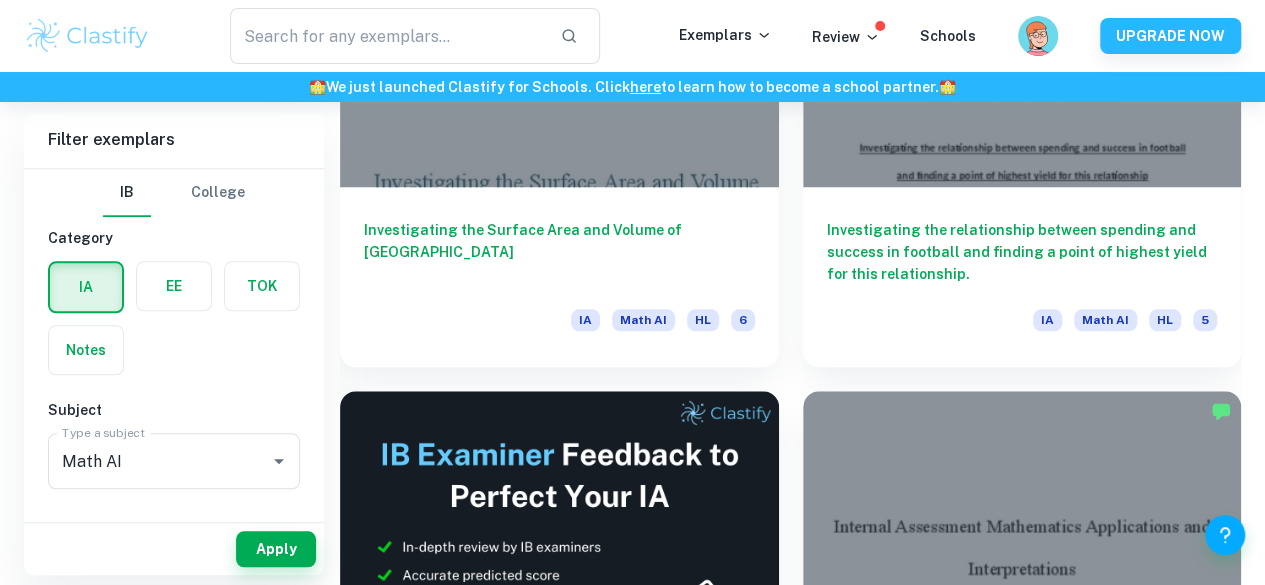 scroll, scrollTop: 820, scrollLeft: 0, axis: vertical 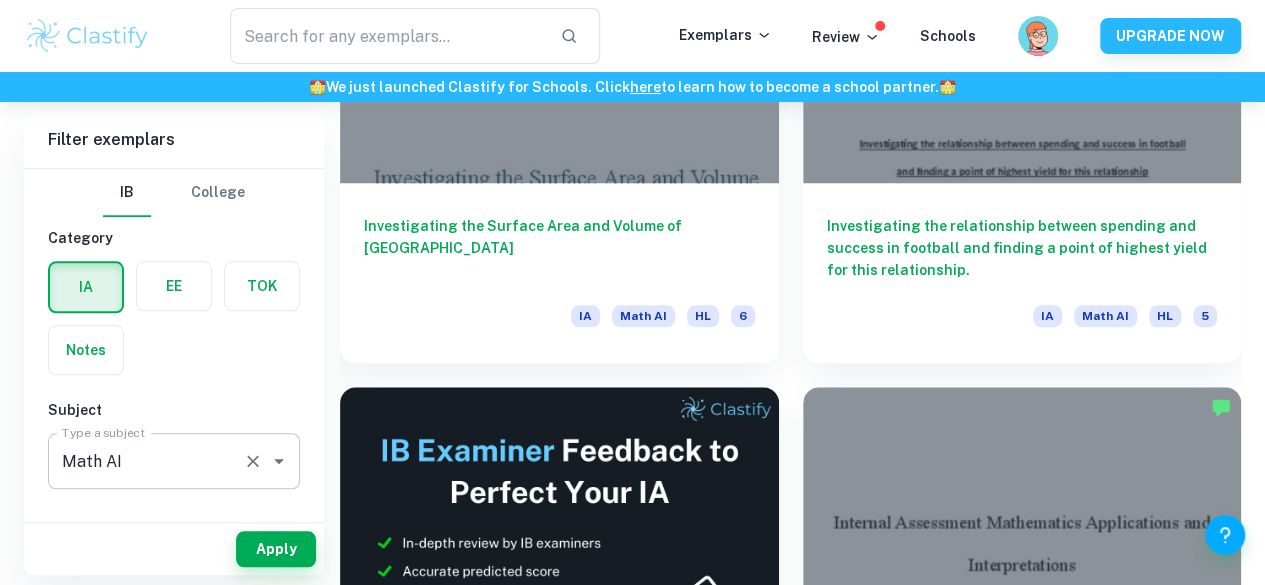 click on "Math AI" at bounding box center (146, 461) 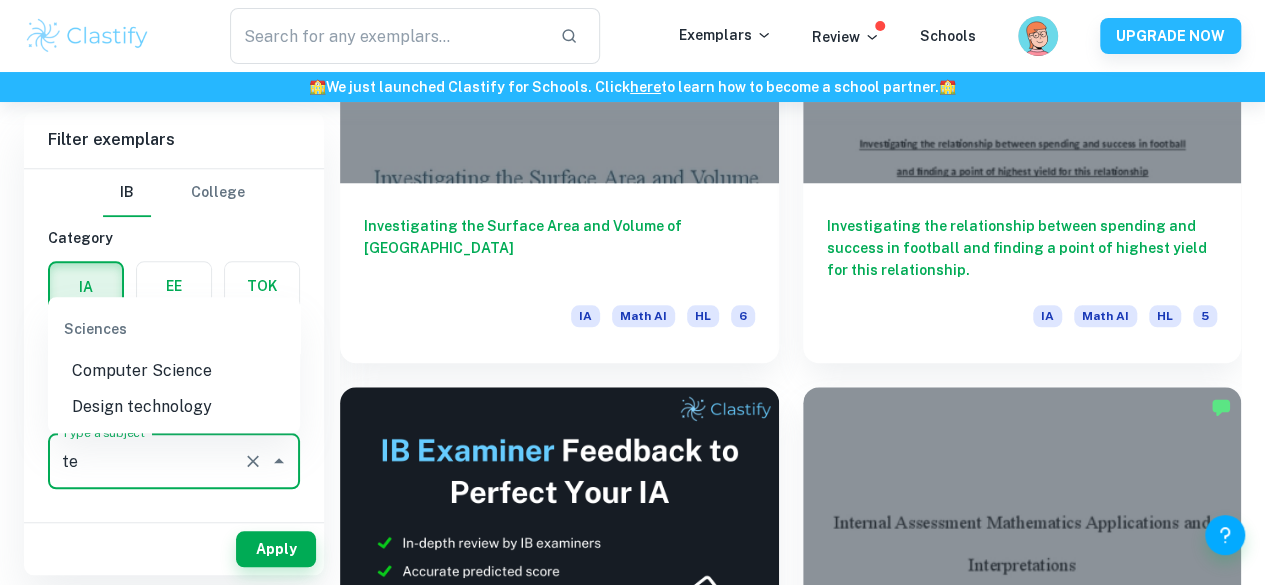 scroll, scrollTop: 0, scrollLeft: 0, axis: both 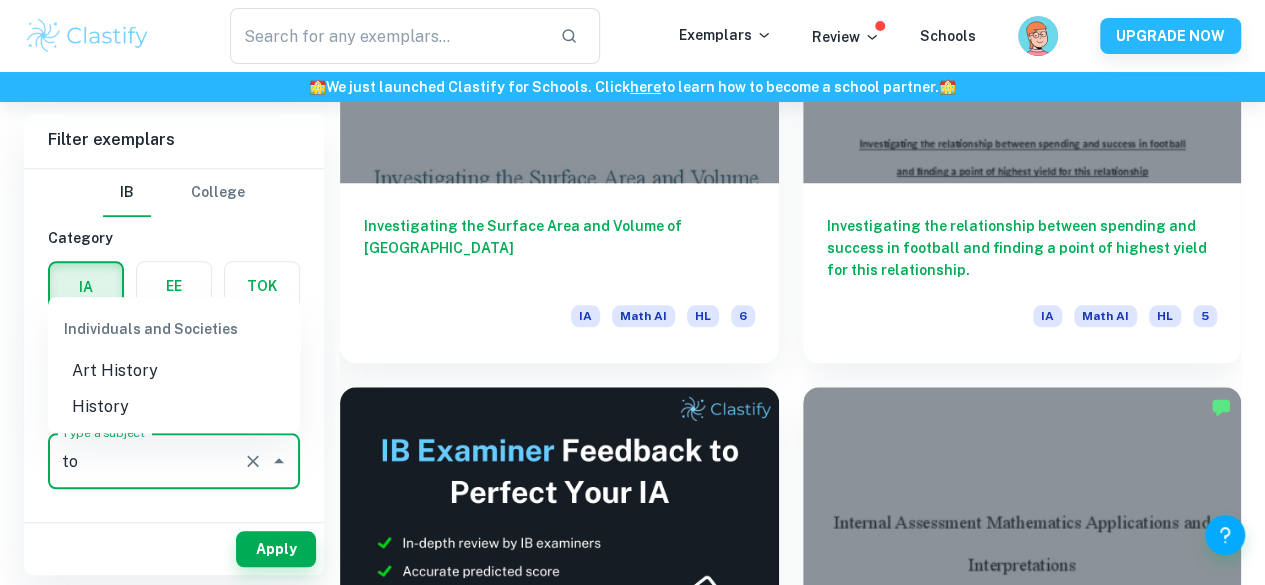type on "t" 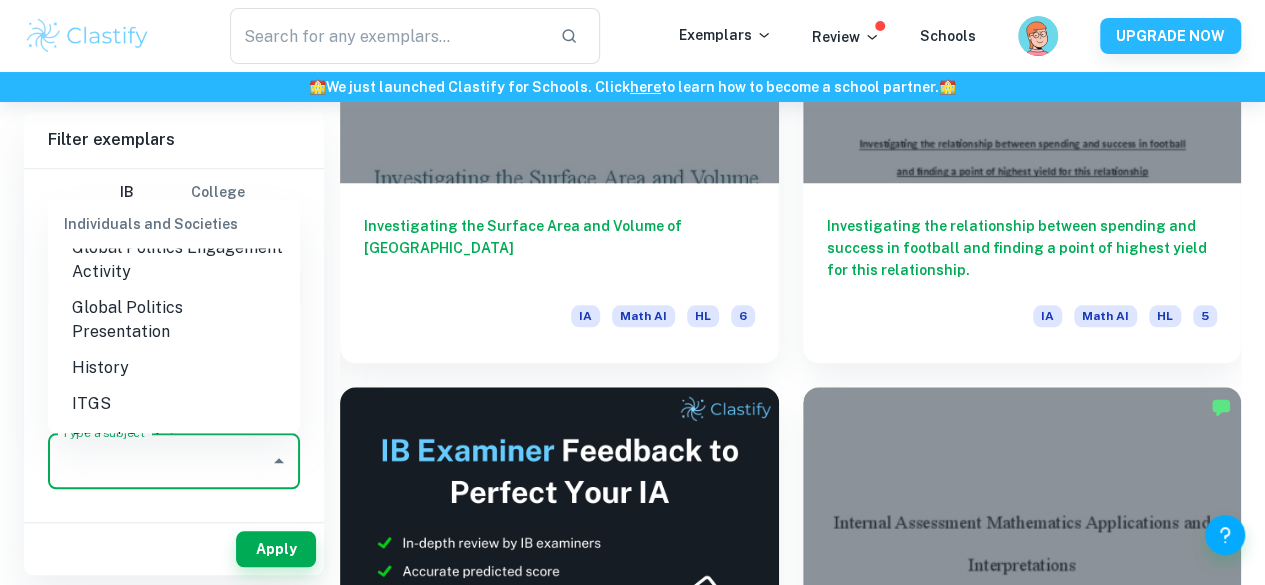 scroll, scrollTop: 0, scrollLeft: 0, axis: both 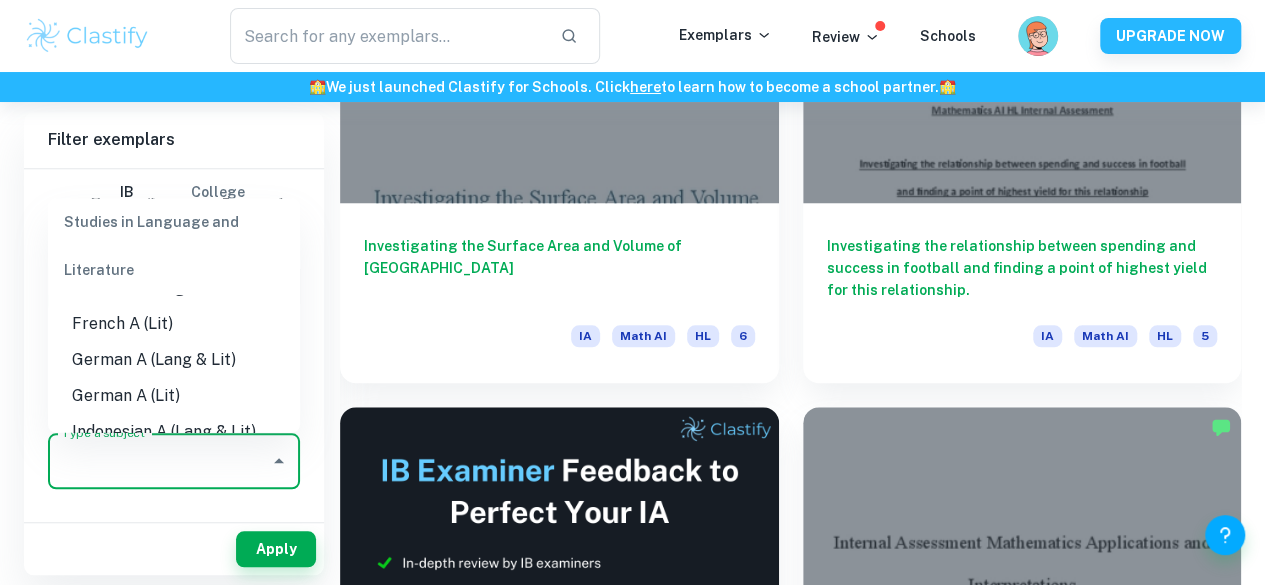 click on "Studies in Language and Literature" at bounding box center [174, 246] 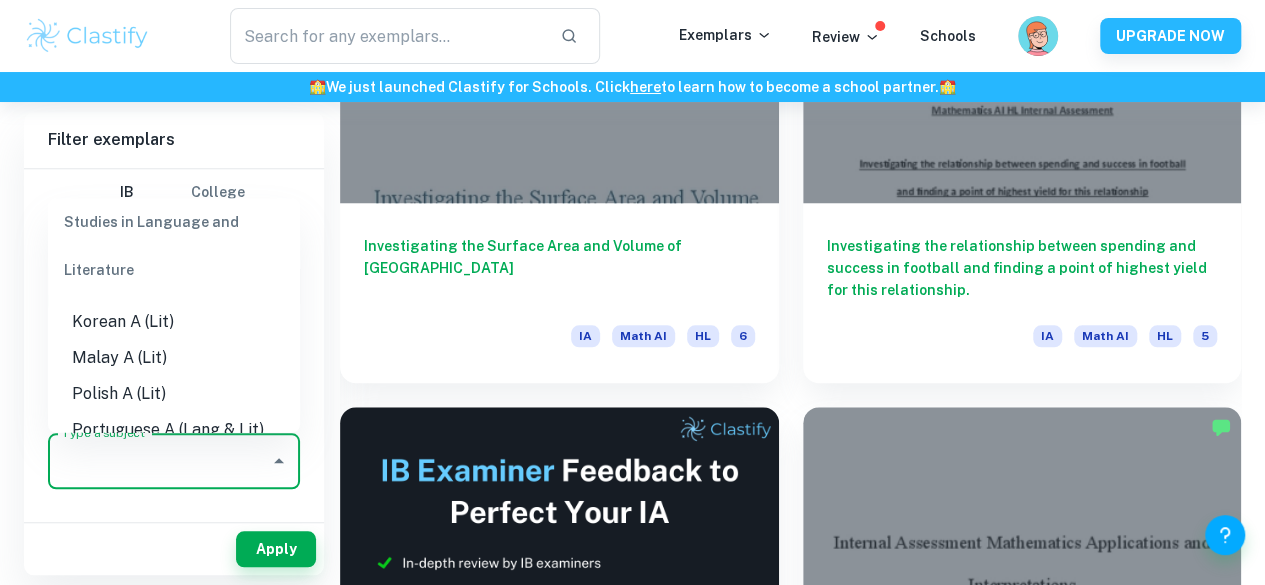 scroll, scrollTop: 673, scrollLeft: 0, axis: vertical 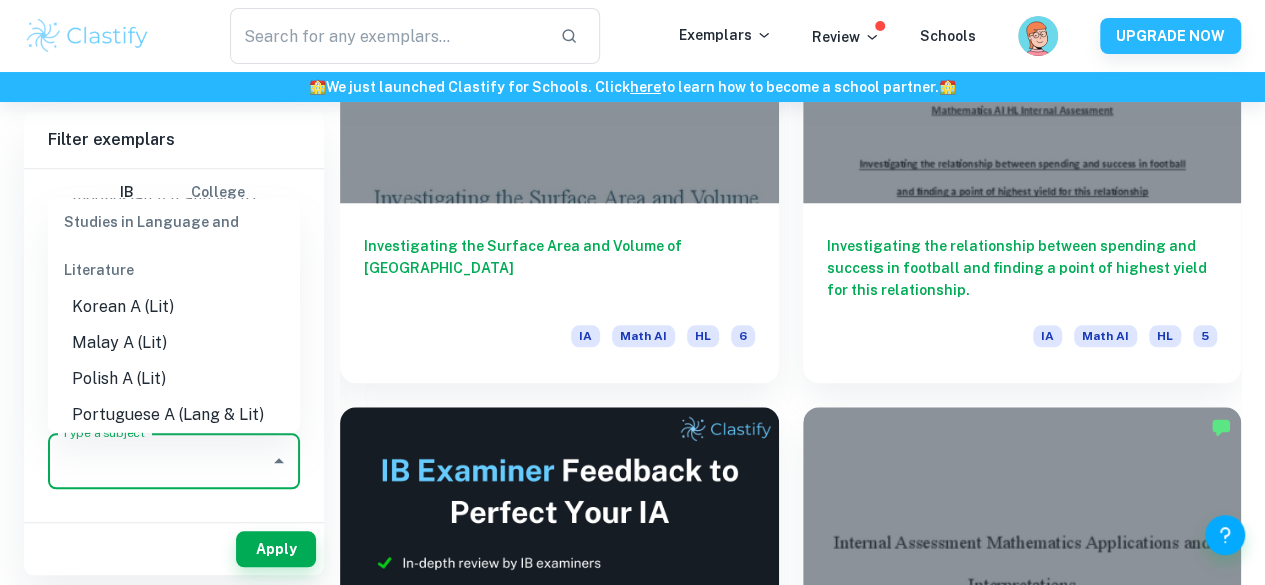 click on "Type a subject" at bounding box center (174, 461) 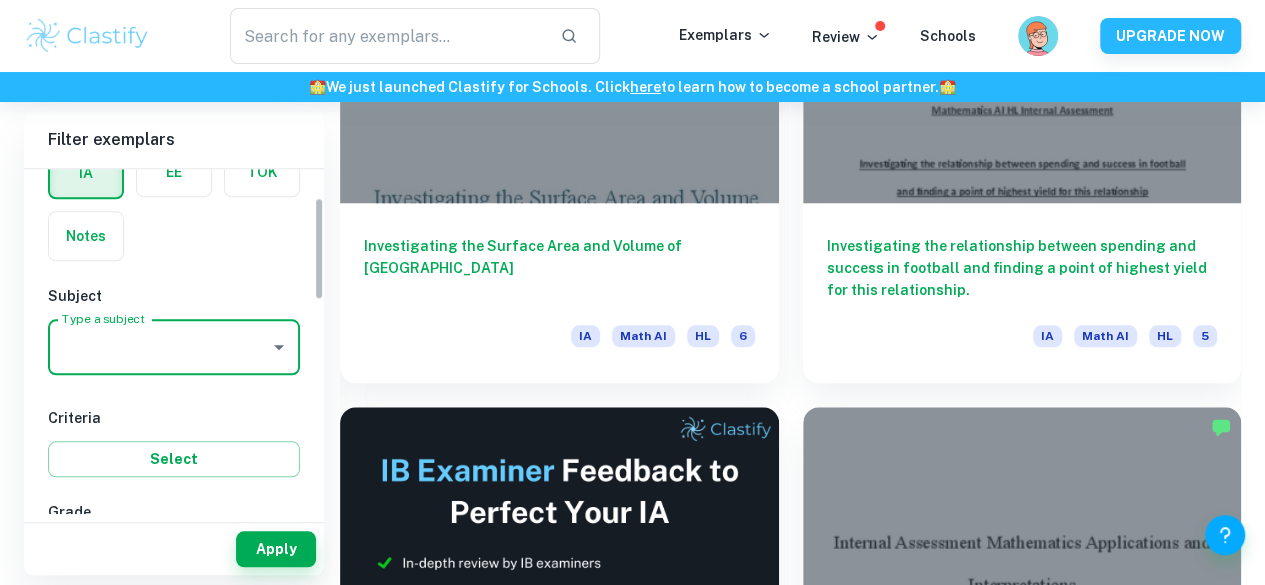 scroll, scrollTop: 119, scrollLeft: 0, axis: vertical 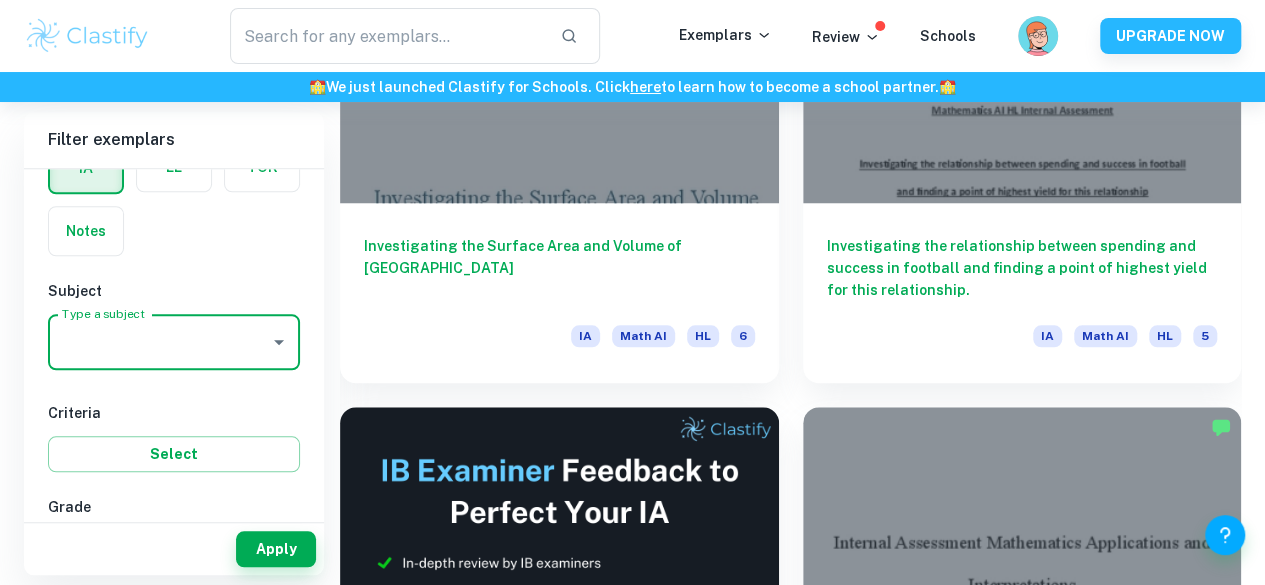click on "Type a subject" at bounding box center [159, 342] 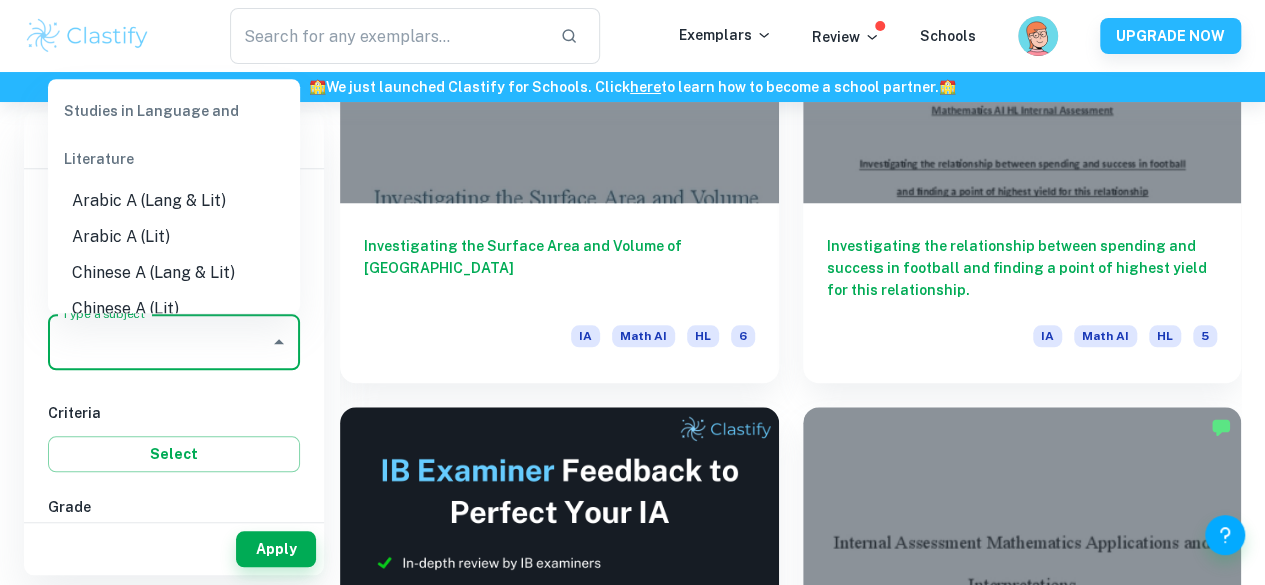 click on "Studies in Language and Literature" at bounding box center [174, 135] 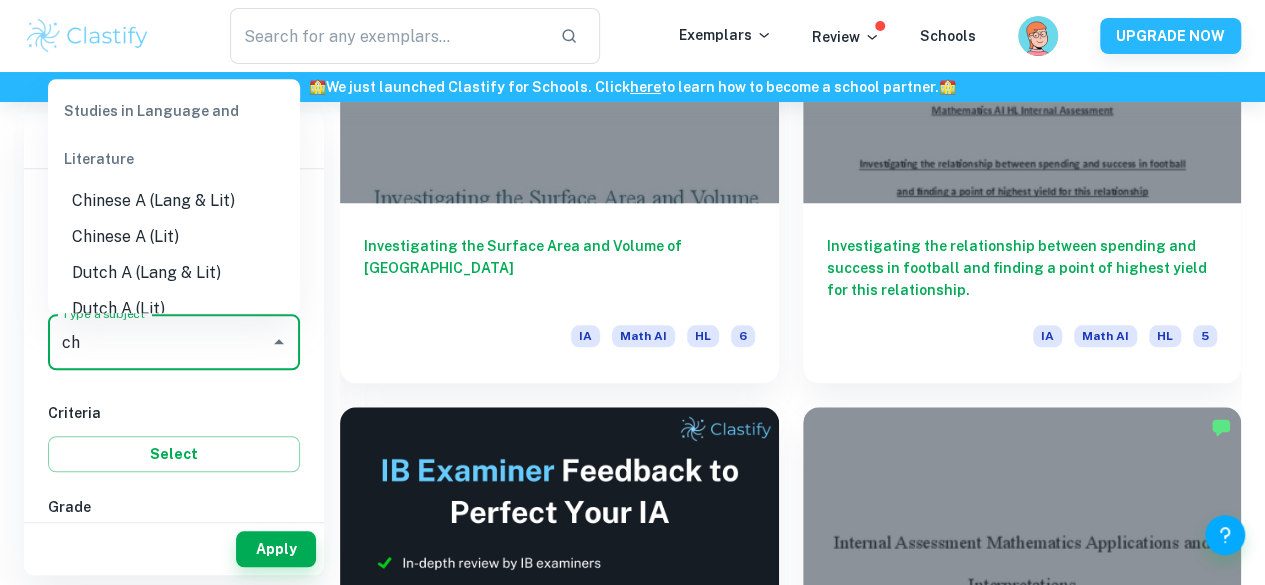 type on "c" 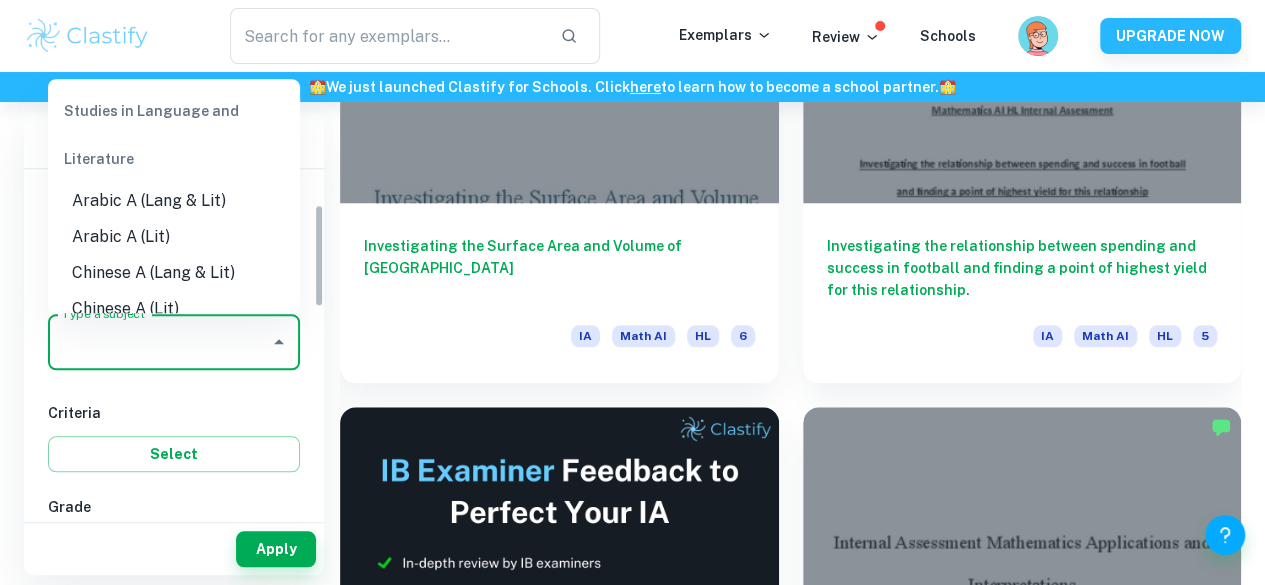 type 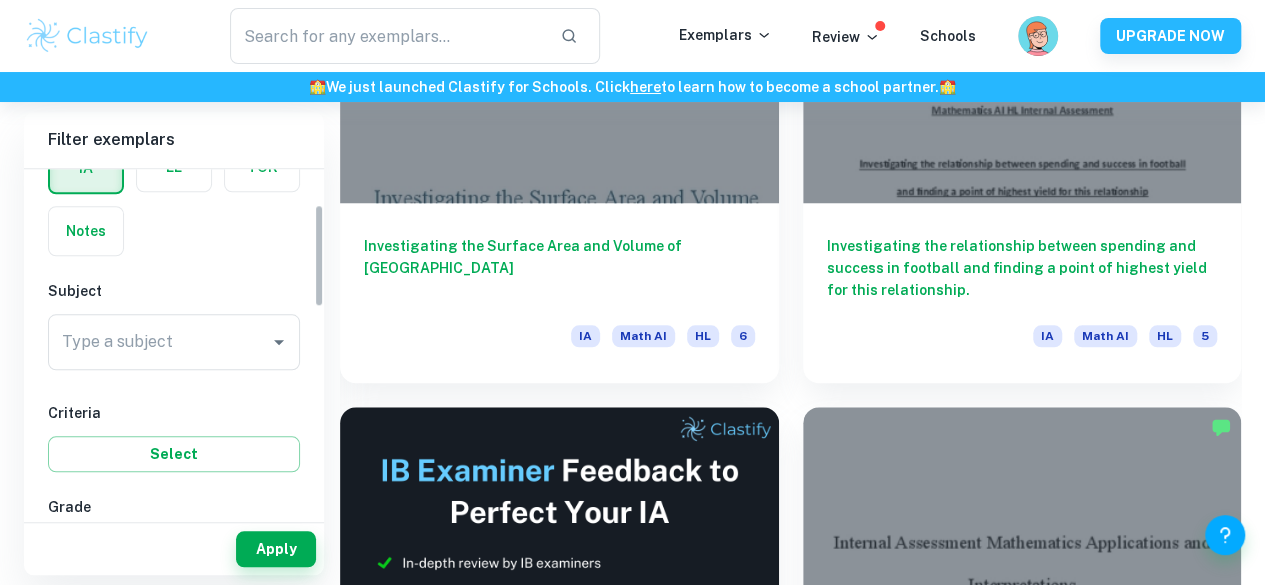 click on "IB College Category IA EE TOK Notes Subject Type a subject Type a subject Criteria Select Grade 7 6 5 4 3 2 1 Level HL SL Session May 2026 May 2025 November 2024 May 2024 November 2023 May 2023 November 2022 May 2022 November 2021 May 2021 Other" at bounding box center [174, 628] 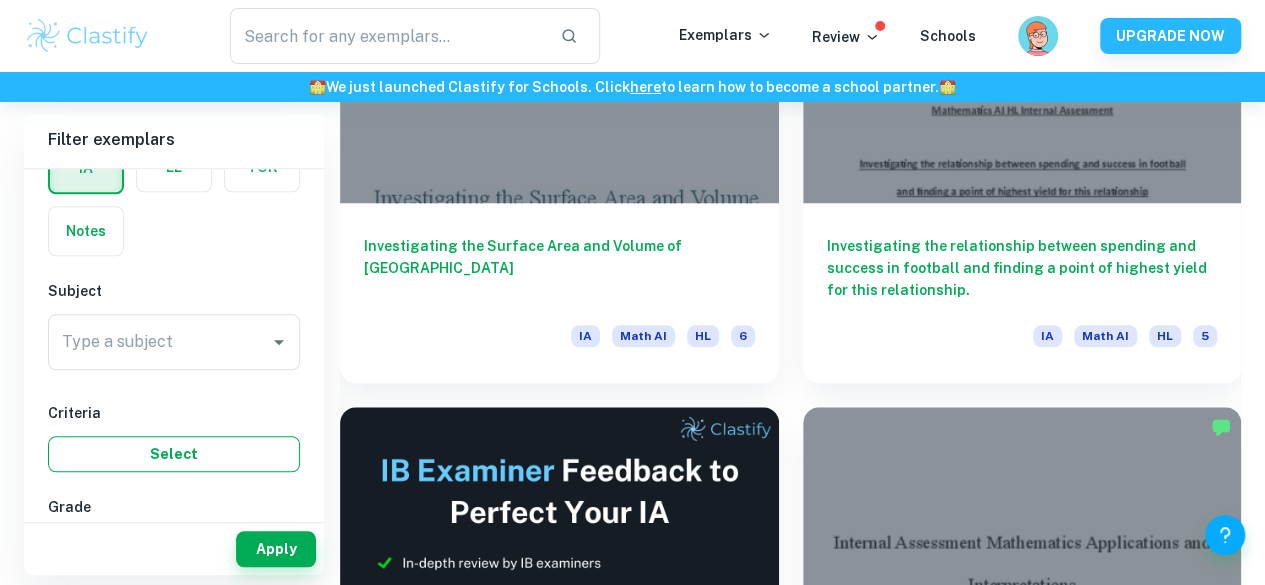 click on "Select" at bounding box center (174, 454) 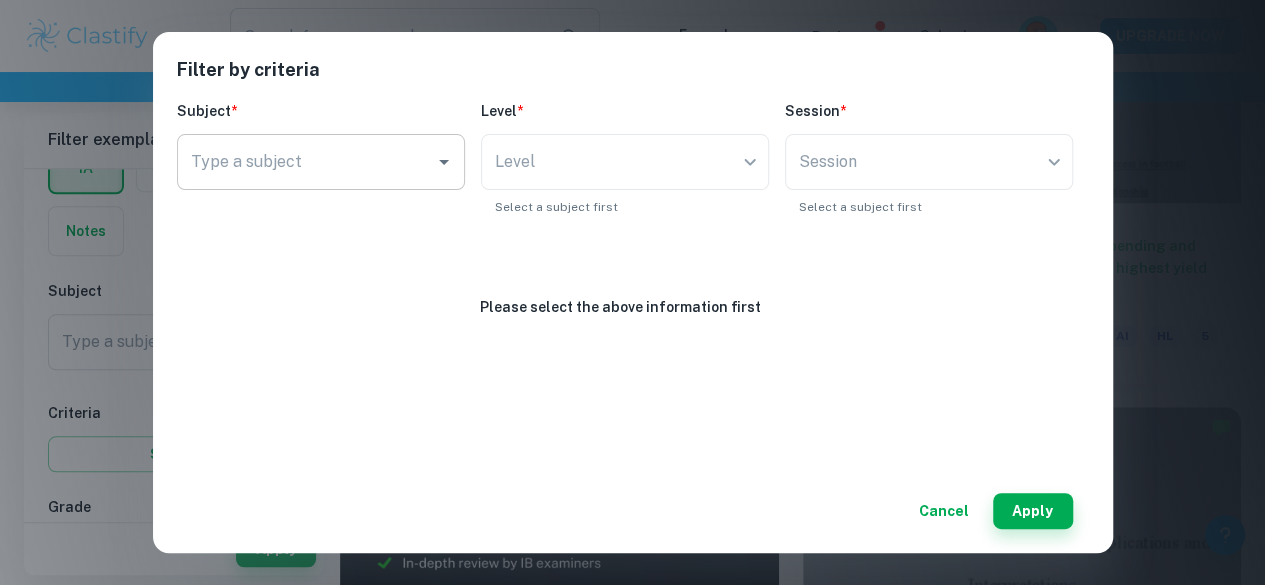 click on "Type a subject" at bounding box center (321, 162) 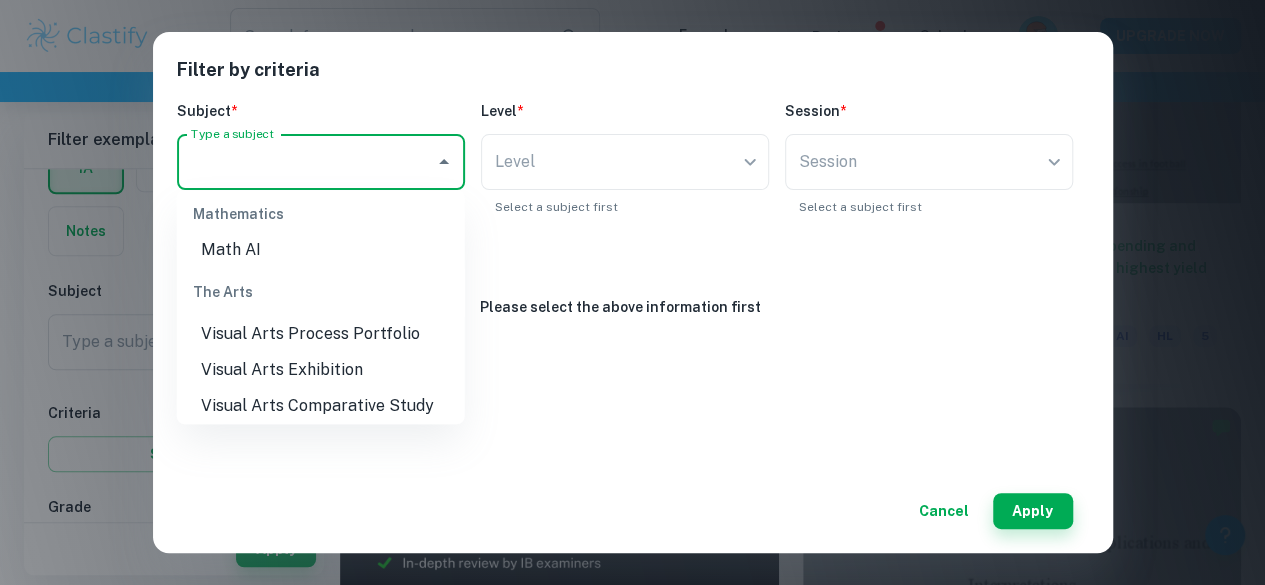 scroll, scrollTop: 886, scrollLeft: 0, axis: vertical 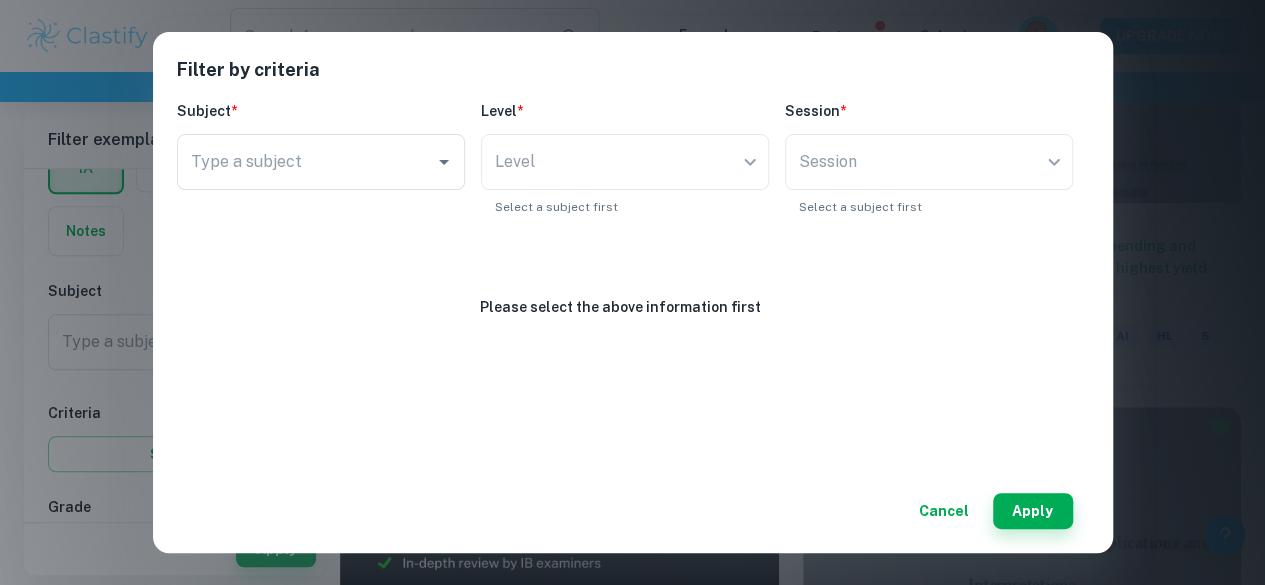 click on "Subject  * Type a subject Type a subject Level  * Level ​ Level Select a subject first Session  * Session ​ Session Select a subject first Please select the above information first" at bounding box center (633, 288) 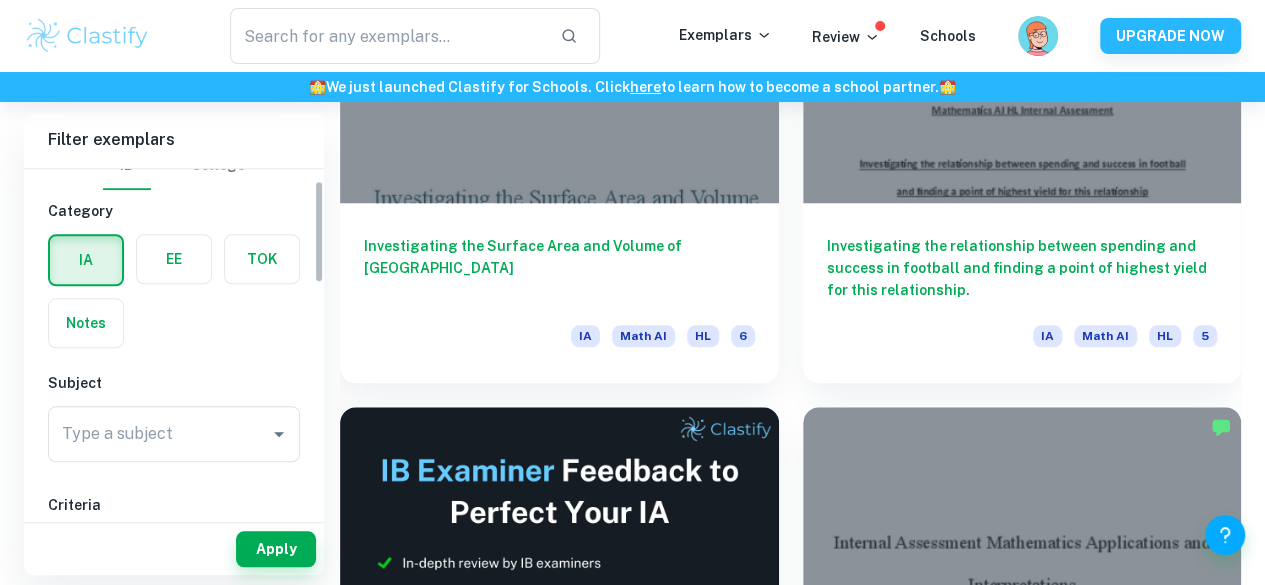 scroll, scrollTop: 0, scrollLeft: 0, axis: both 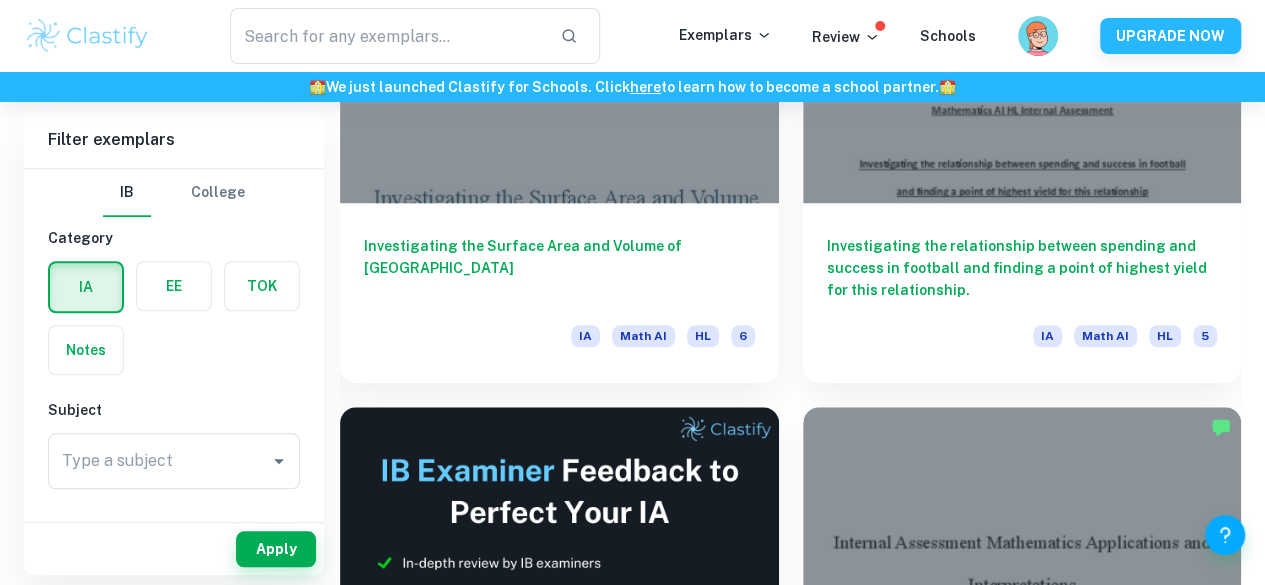 click at bounding box center [174, 286] 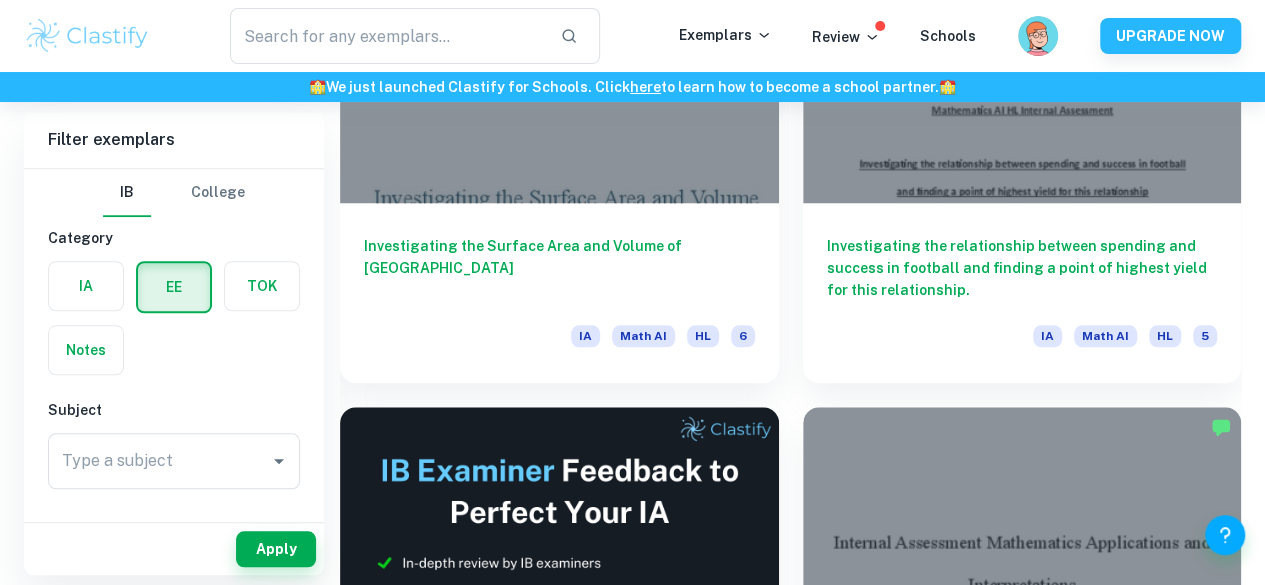 click at bounding box center [262, 286] 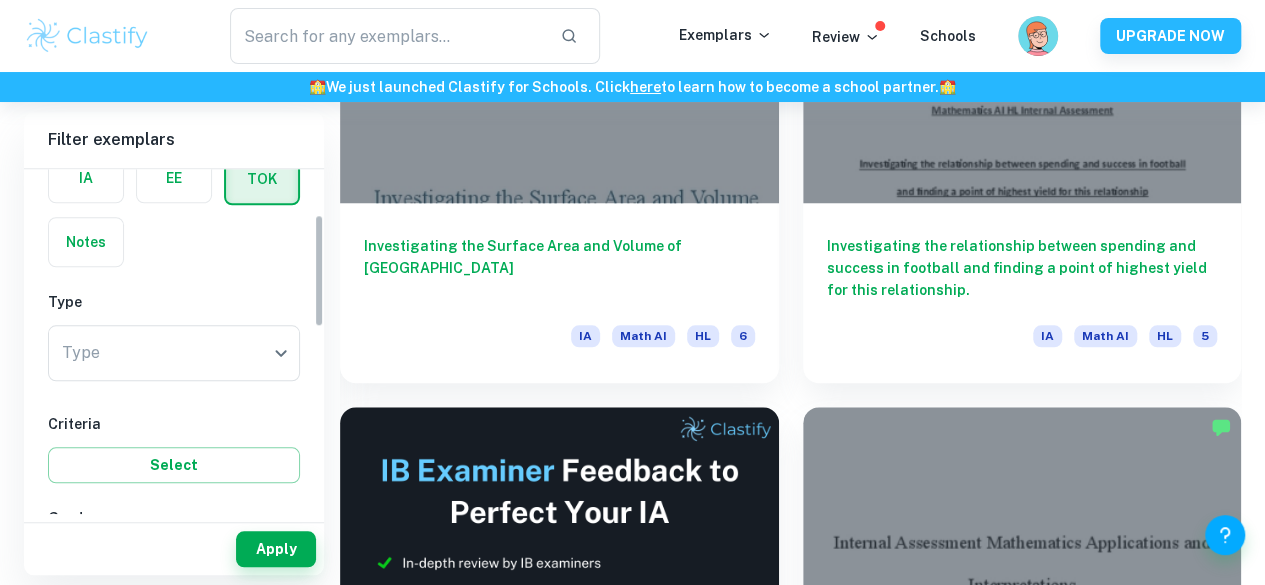 scroll, scrollTop: 144, scrollLeft: 0, axis: vertical 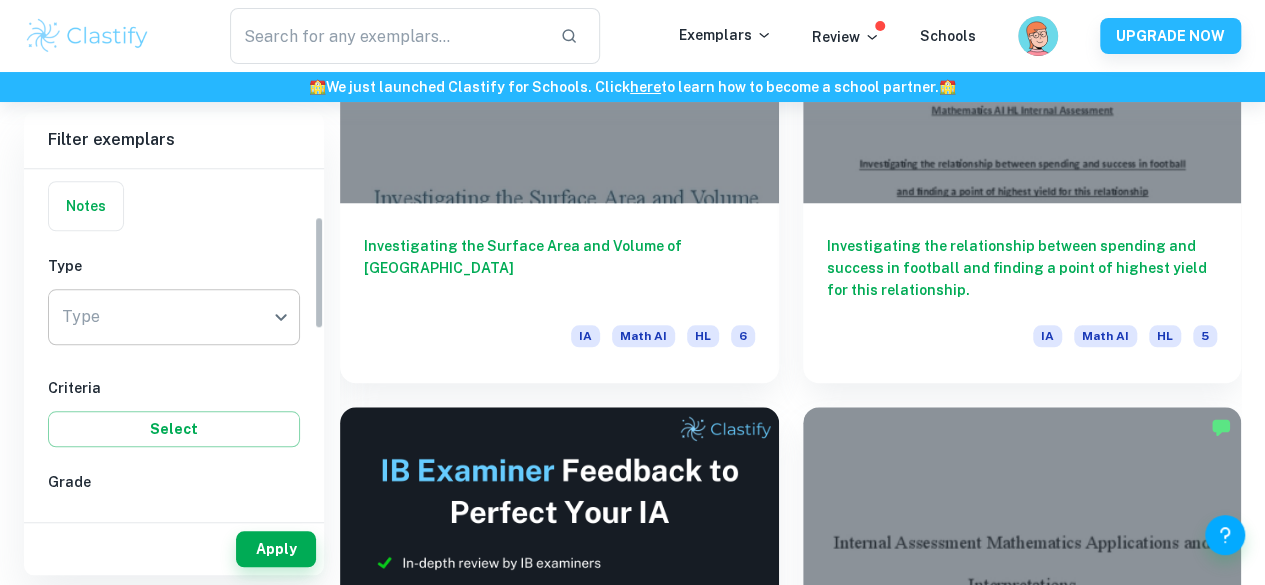 click on "We value your privacy We use cookies to enhance your browsing experience, serve personalised ads or content, and analyse our traffic. By clicking "Accept All", you consent to our use of cookies.   Cookie Policy Customise   Reject All   Accept All   Customise Consent Preferences   We use cookies to help you navigate efficiently and perform certain functions. You will find detailed information about all cookies under each consent category below. The cookies that are categorised as "Necessary" are stored on your browser as they are essential for enabling the basic functionalities of the site. ...  Show more For more information on how Google's third-party cookies operate and handle your data, see:   Google Privacy Policy Necessary Always Active Necessary cookies are required to enable the basic features of this site, such as providing secure log-in or adjusting your consent preferences. These cookies do not store any personally identifiable data. Functional Analytics Performance Advertisement Uncategorised" at bounding box center [632, -406] 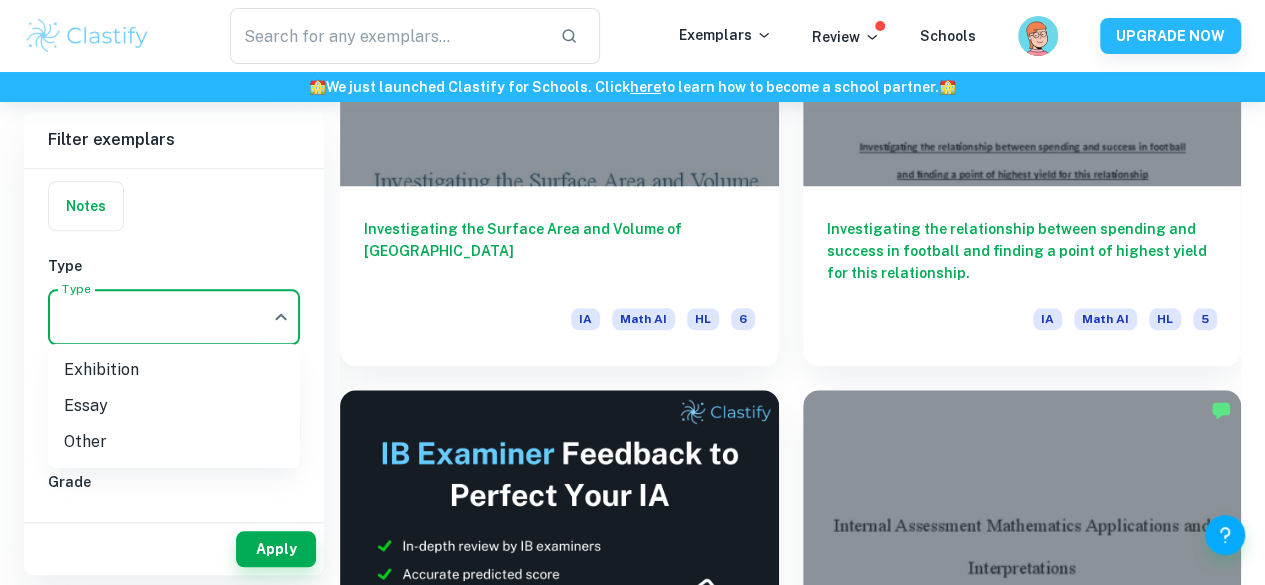 scroll, scrollTop: 852, scrollLeft: 0, axis: vertical 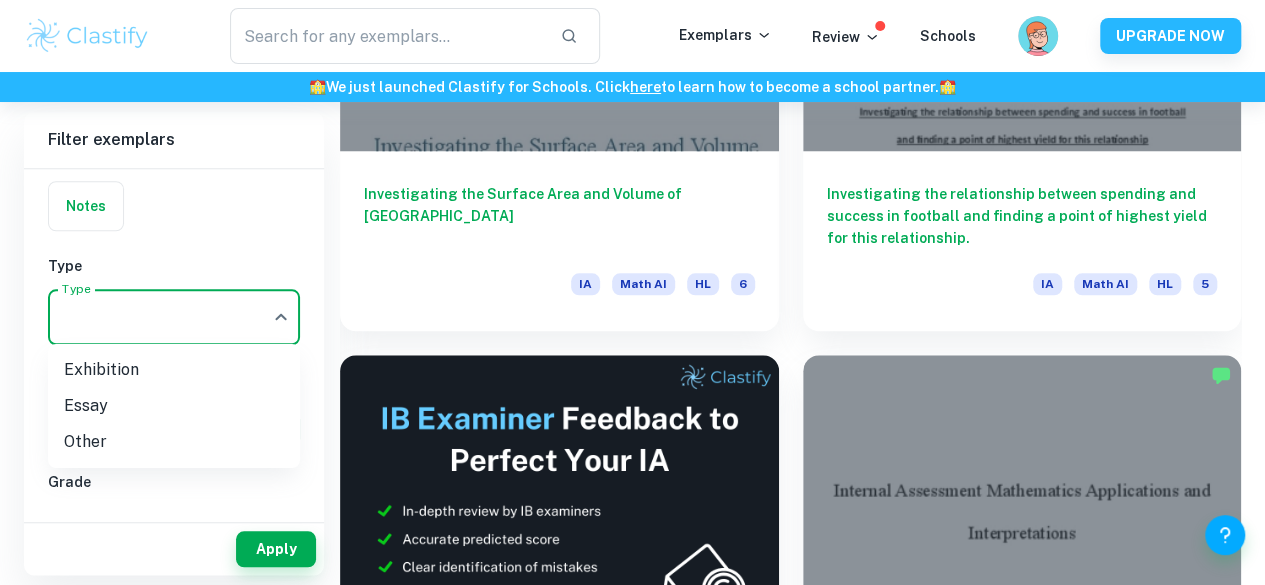 click on "Essay" at bounding box center [174, 406] 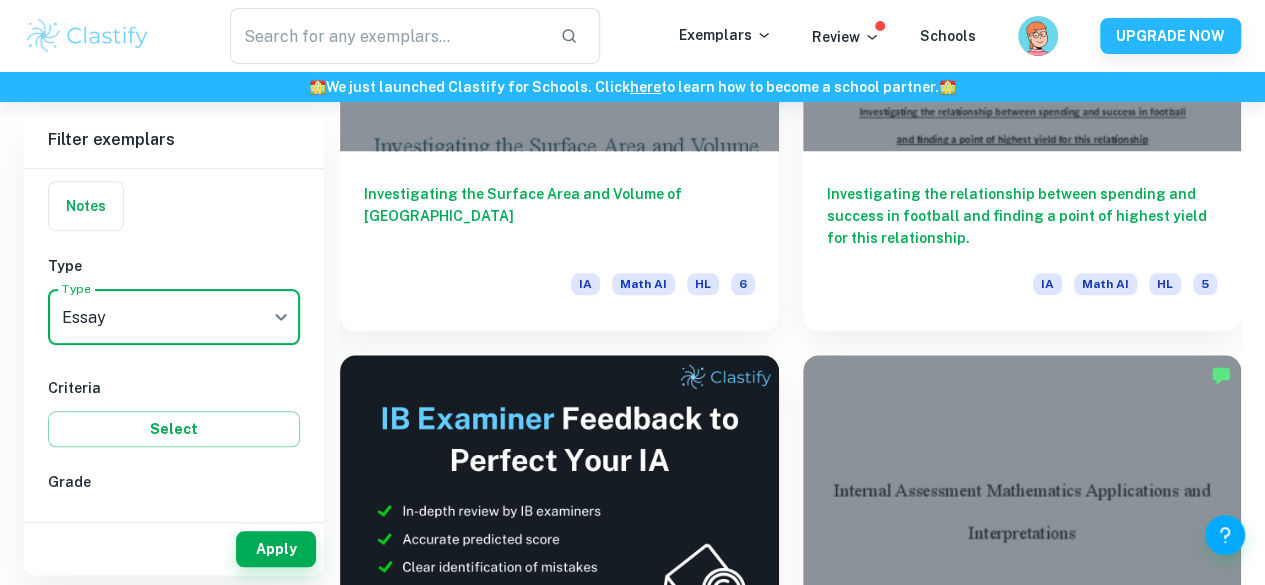 click on "We value your privacy We use cookies to enhance your browsing experience, serve personalised ads or content, and analyse our traffic. By clicking "Accept All", you consent to our use of cookies.   Cookie Policy Customise   Reject All   Accept All   Customise Consent Preferences   We use cookies to help you navigate efficiently and perform certain functions. You will find detailed information about all cookies under each consent category below. The cookies that are categorised as "Necessary" are stored on your browser as they are essential for enabling the basic functionalities of the site. ...  Show more For more information on how Google's third-party cookies operate and handle your data, see:   Google Privacy Policy Necessary Always Active Necessary cookies are required to enable the basic features of this site, such as providing secure log-in or adjusting your consent preferences. These cookies do not store any personally identifiable data. Functional Analytics Performance Advertisement Uncategorised" at bounding box center (632, -458) 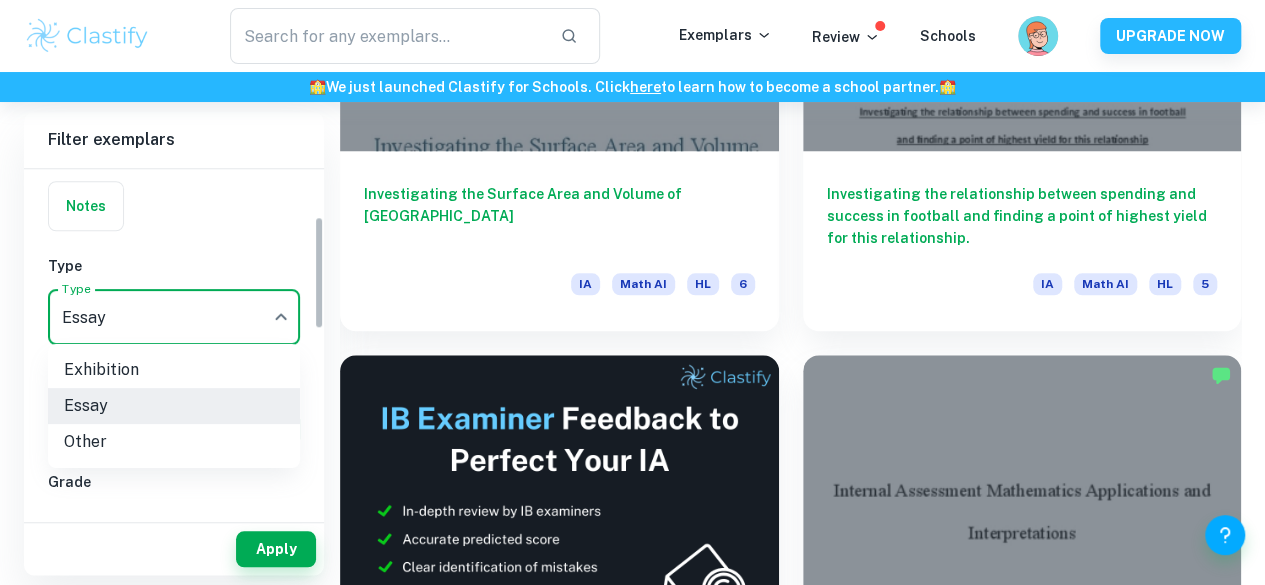 click on "Other" at bounding box center (174, 442) 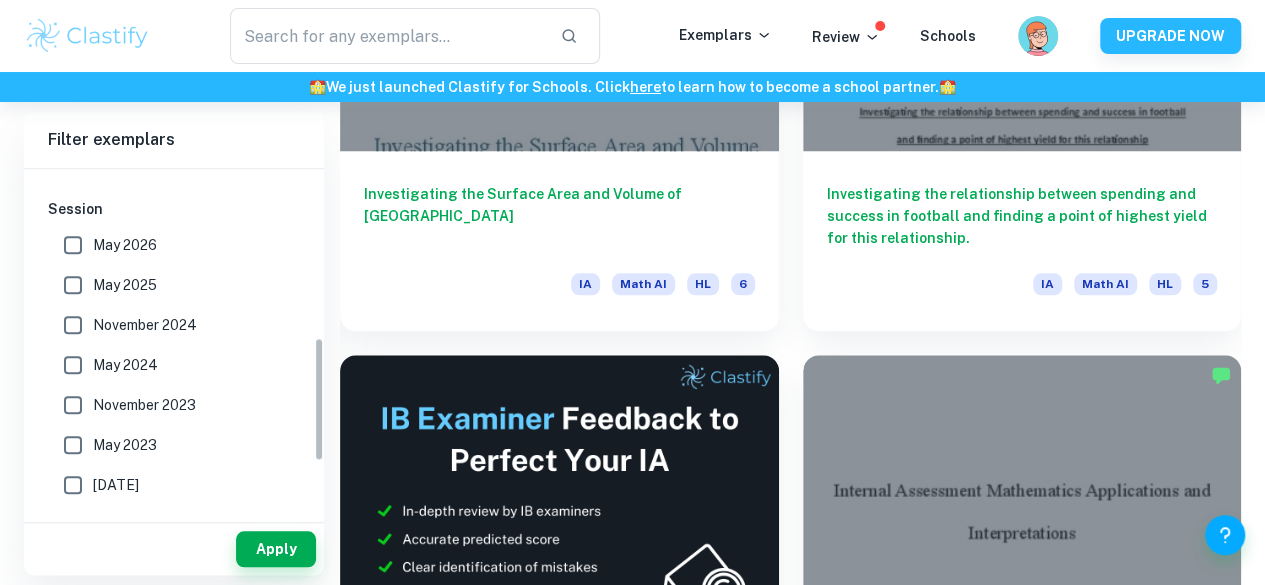 scroll, scrollTop: 619, scrollLeft: 0, axis: vertical 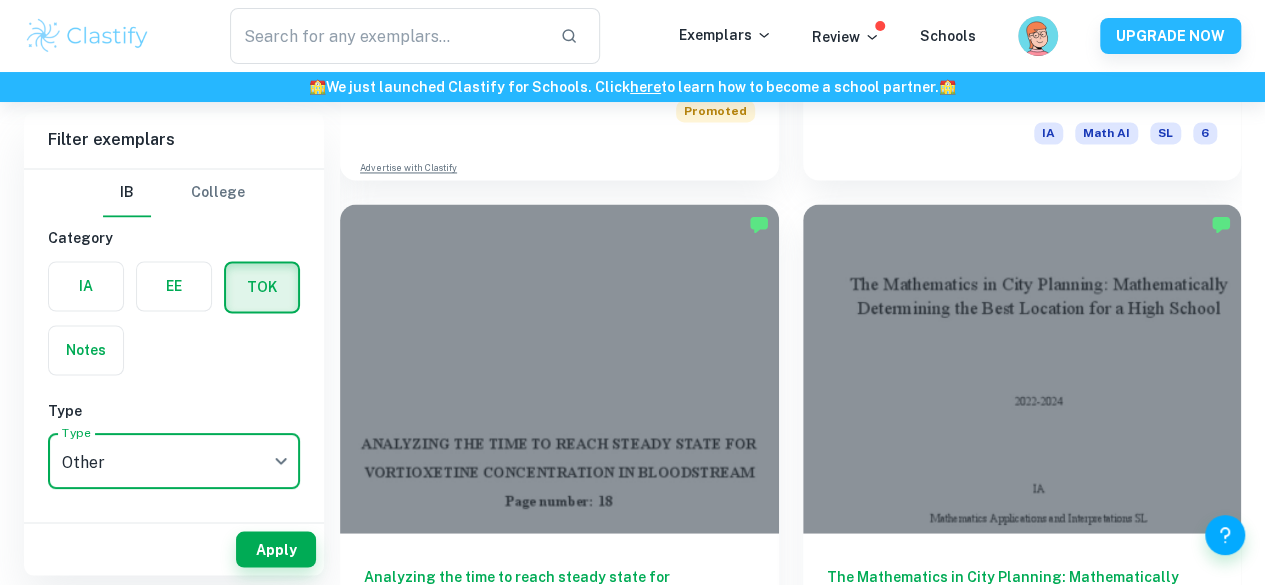 click on "We value your privacy We use cookies to enhance your browsing experience, serve personalised ads or content, and analyse our traffic. By clicking "Accept All", you consent to our use of cookies.   Cookie Policy Customise   Reject All   Accept All   Customise Consent Preferences   We use cookies to help you navigate efficiently and perform certain functions. You will find detailed information about all cookies under each consent category below. The cookies that are categorised as "Necessary" are stored on your browser as they are essential for enabling the basic functionalities of the site. ...  Show more For more information on how Google's third-party cookies operate and handle your data, see:   Google Privacy Policy Necessary Always Active Necessary cookies are required to enable the basic features of this site, such as providing secure log-in or adjusting your consent preferences. These cookies do not store any personally identifiable data. Functional Analytics Performance Advertisement Uncategorised" at bounding box center [632, -1142] 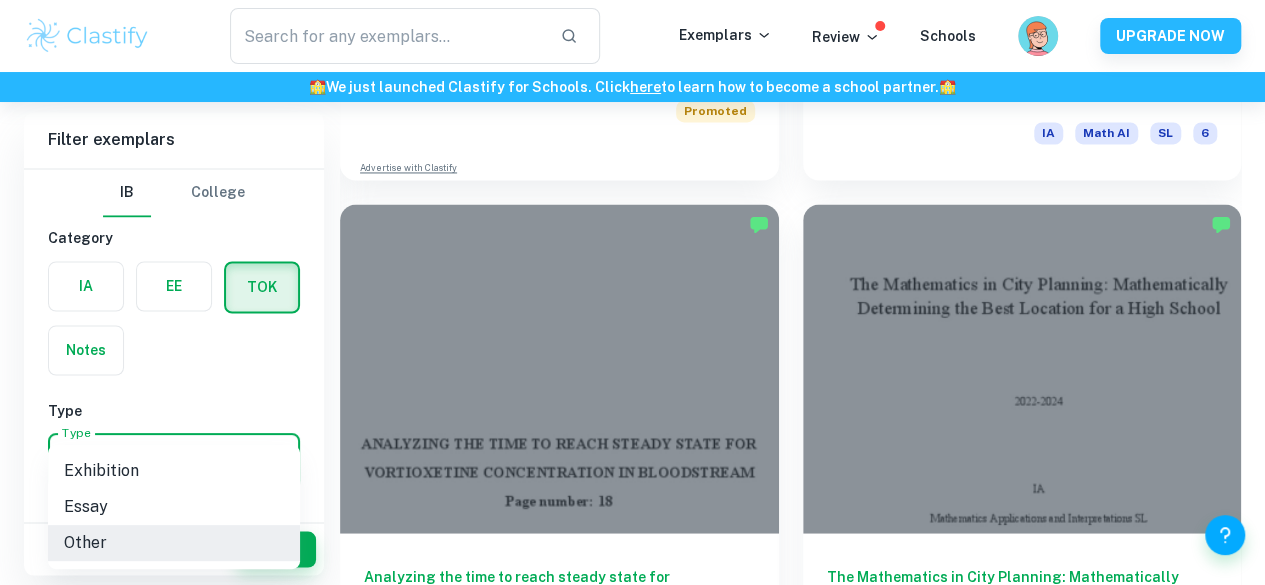 click on "Essay" at bounding box center [174, 507] 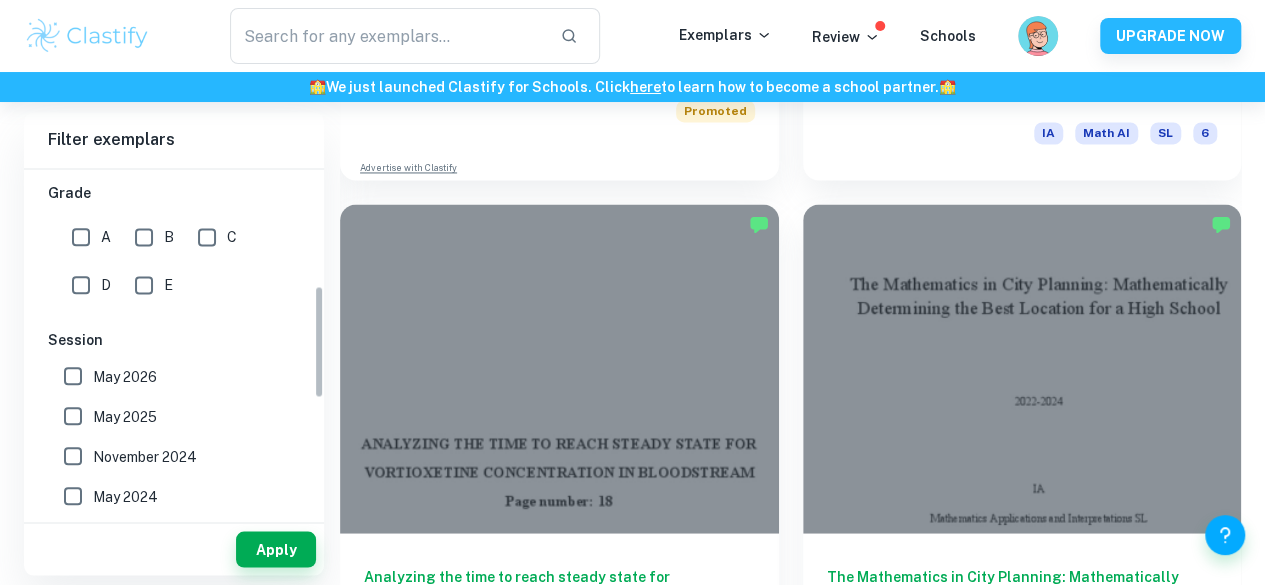 scroll, scrollTop: 432, scrollLeft: 0, axis: vertical 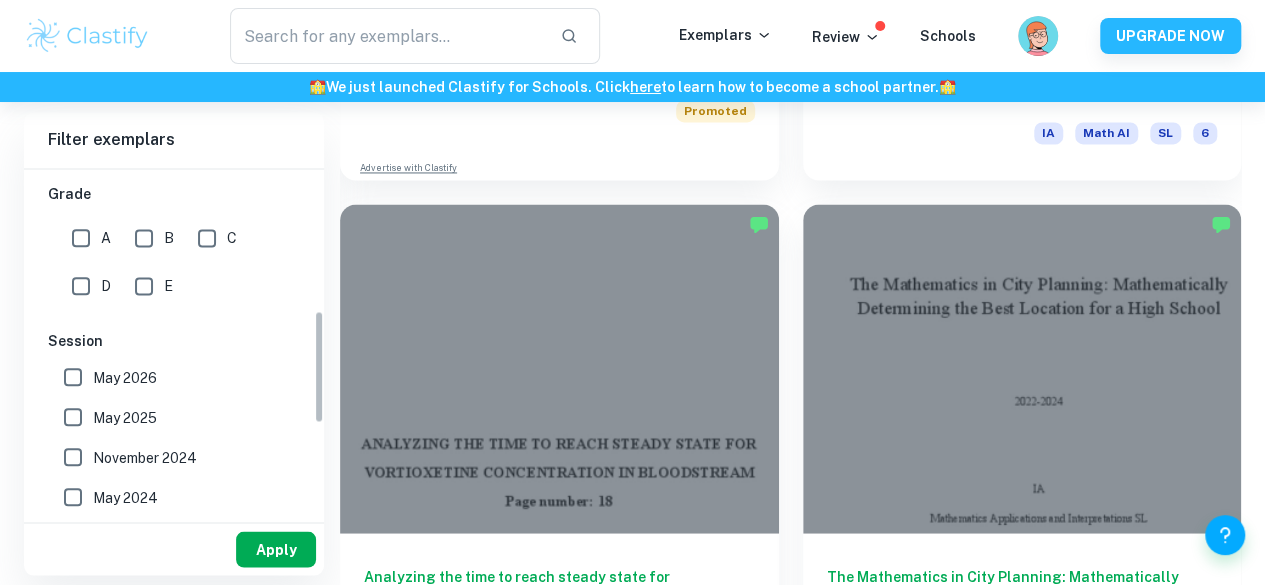 click on "Apply" at bounding box center (276, 549) 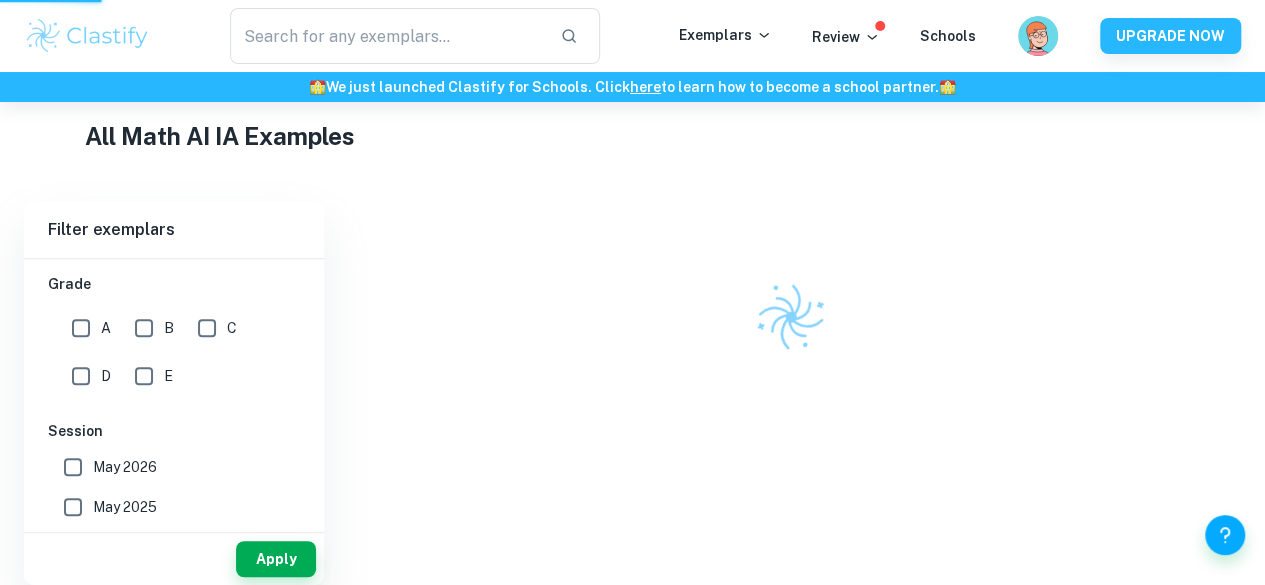 scroll, scrollTop: 442, scrollLeft: 0, axis: vertical 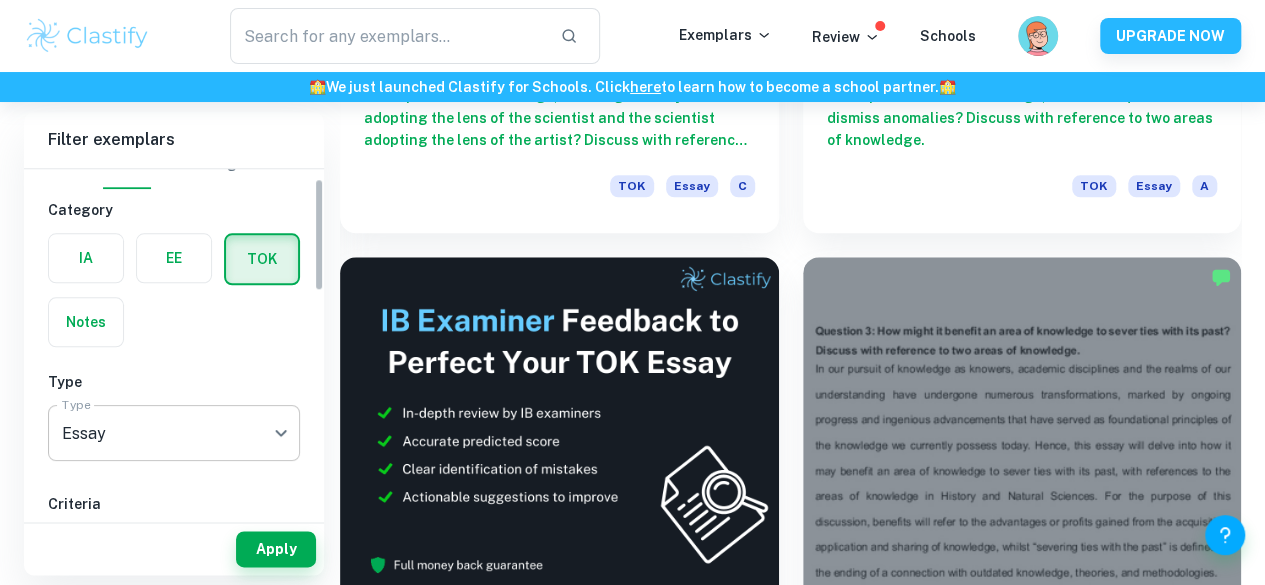click on "We value your privacy We use cookies to enhance your browsing experience, serve personalised ads or content, and analyse our traffic. By clicking "Accept All", you consent to our use of cookies.   Cookie Policy Customise   Reject All   Accept All   Customise Consent Preferences   We use cookies to help you navigate efficiently and perform certain functions. You will find detailed information about all cookies under each consent category below. The cookies that are categorised as "Necessary" are stored on your browser as they are essential for enabling the basic functionalities of the site. ...  Show more For more information on how Google's third-party cookies operate and handle your data, see:   Google Privacy Policy Necessary Always Active Necessary cookies are required to enable the basic features of this site, such as providing secure log-in or adjusting your consent preferences. These cookies do not store any personally identifiable data. Functional Analytics Performance Advertisement Uncategorised" at bounding box center (632, -556) 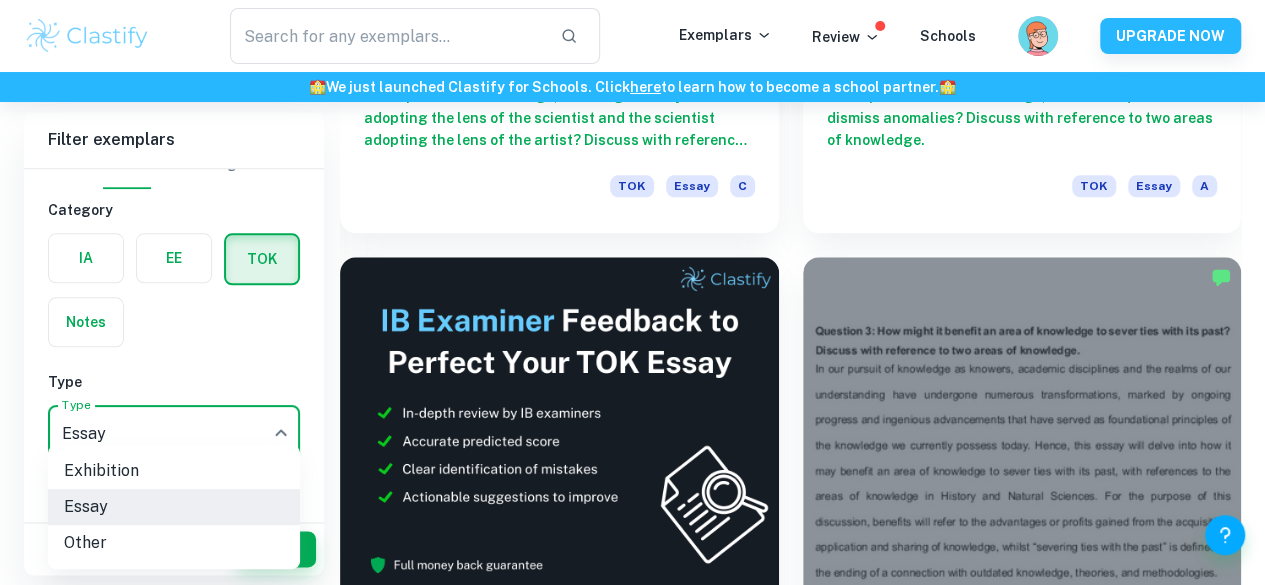 click on "Exhibition Essay Other" at bounding box center (174, 507) 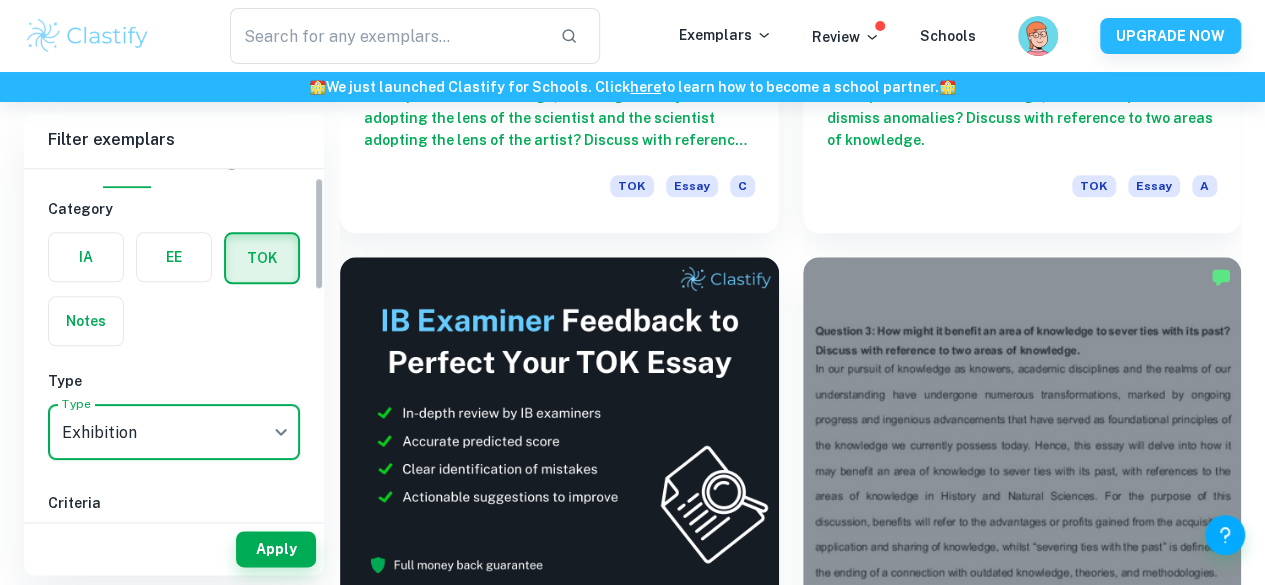 scroll, scrollTop: 24, scrollLeft: 0, axis: vertical 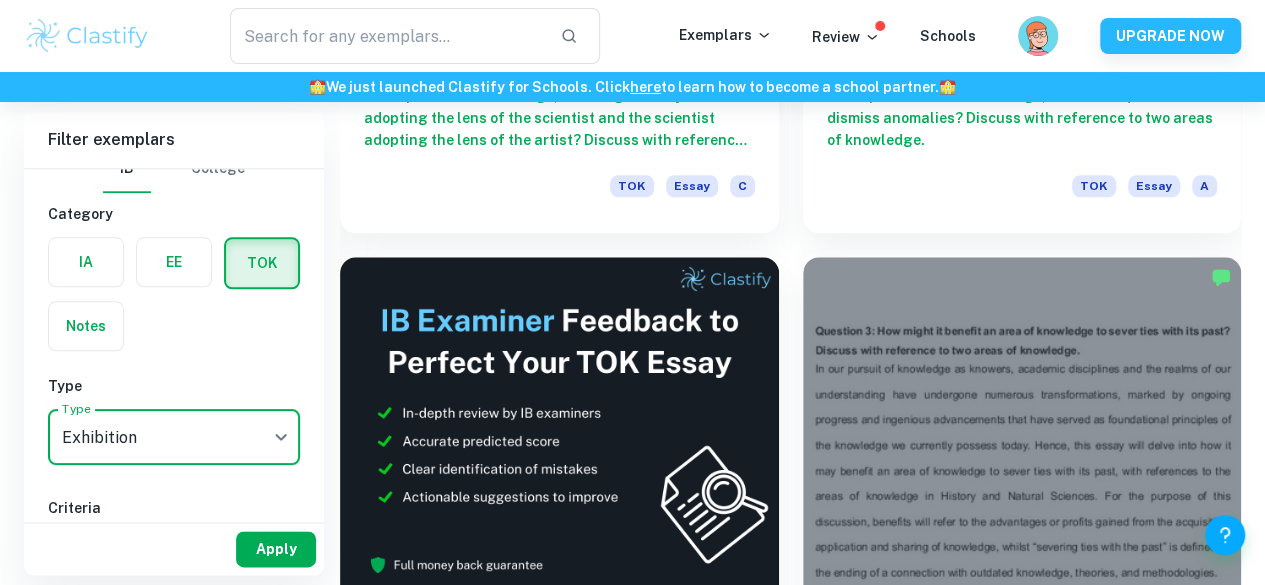 click on "Apply" at bounding box center [276, 549] 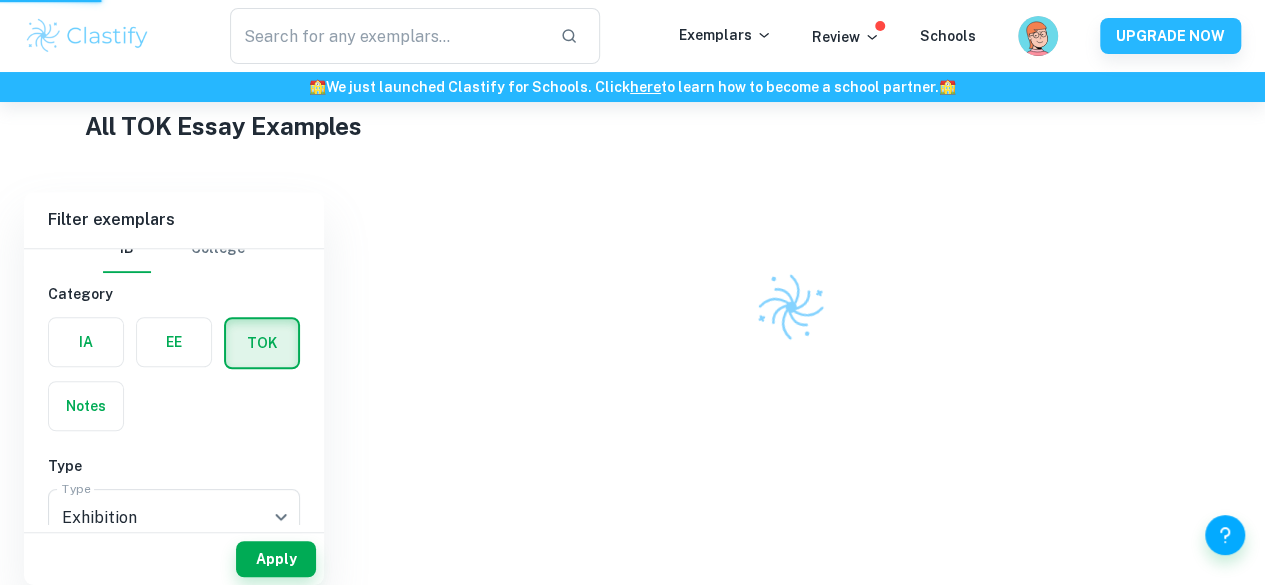 scroll, scrollTop: 462, scrollLeft: 0, axis: vertical 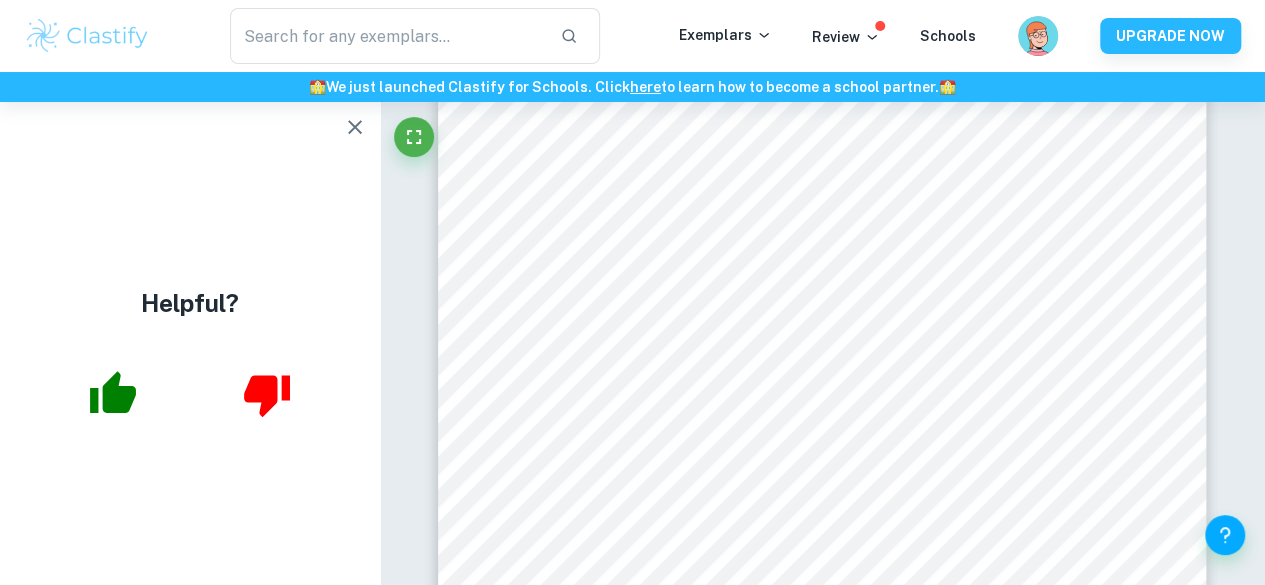 click 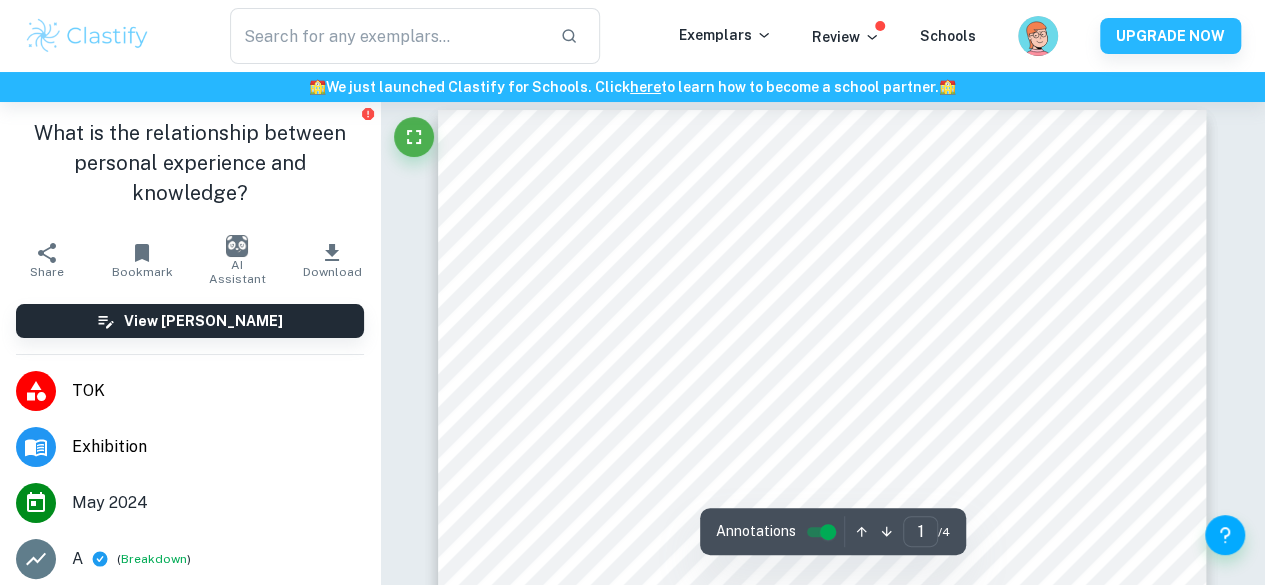 scroll, scrollTop: 23, scrollLeft: 0, axis: vertical 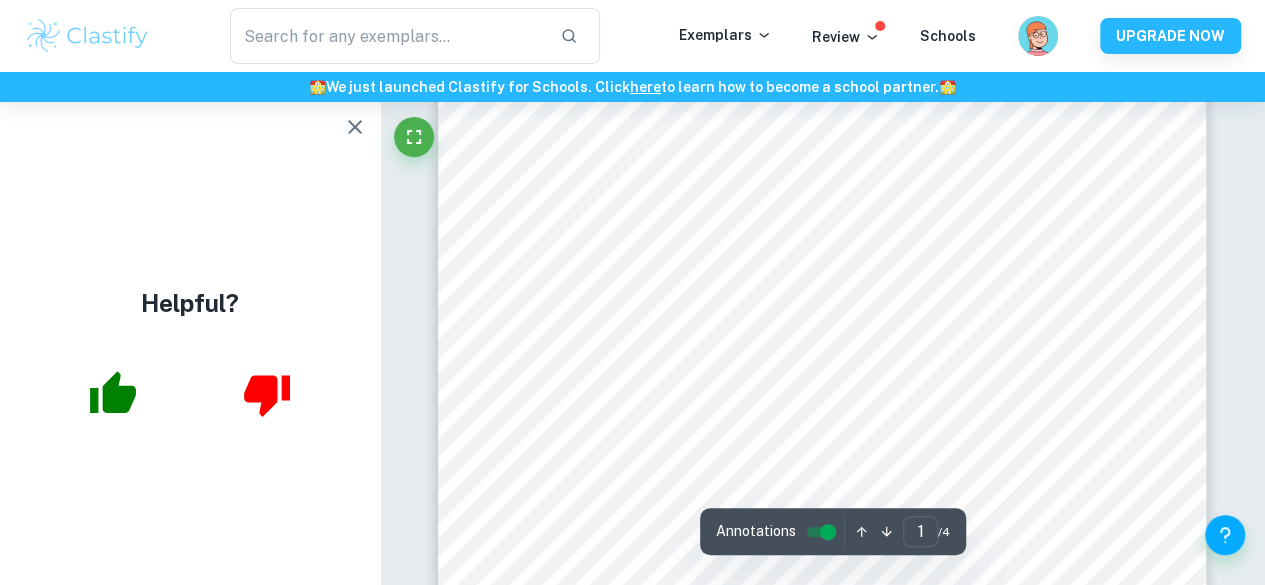 click 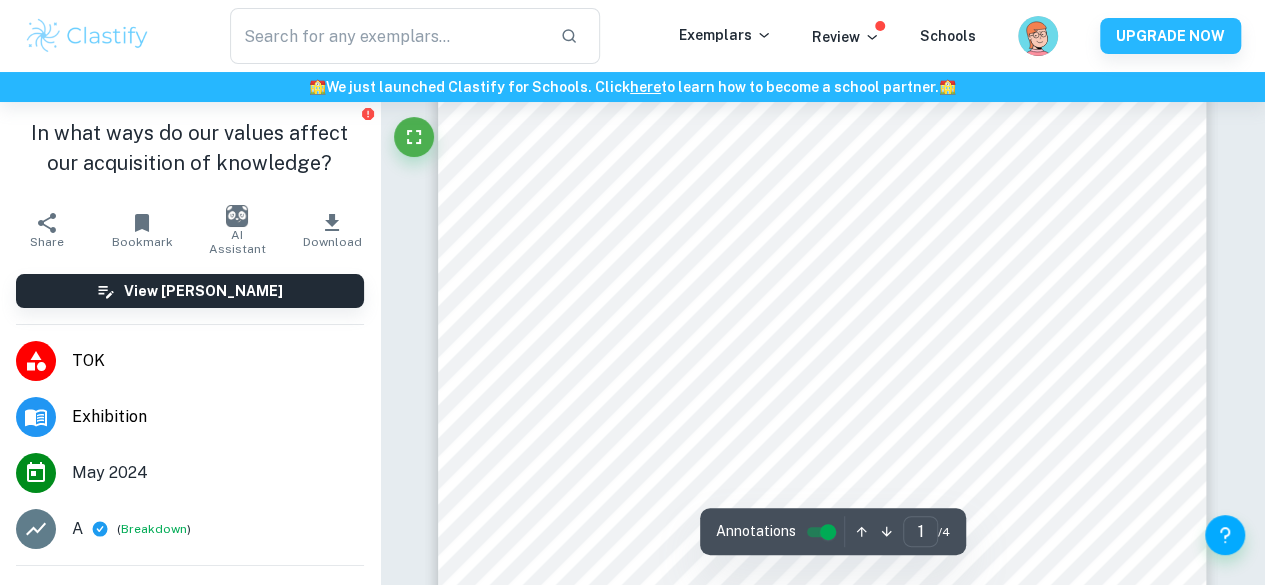 scroll, scrollTop: 395, scrollLeft: 0, axis: vertical 